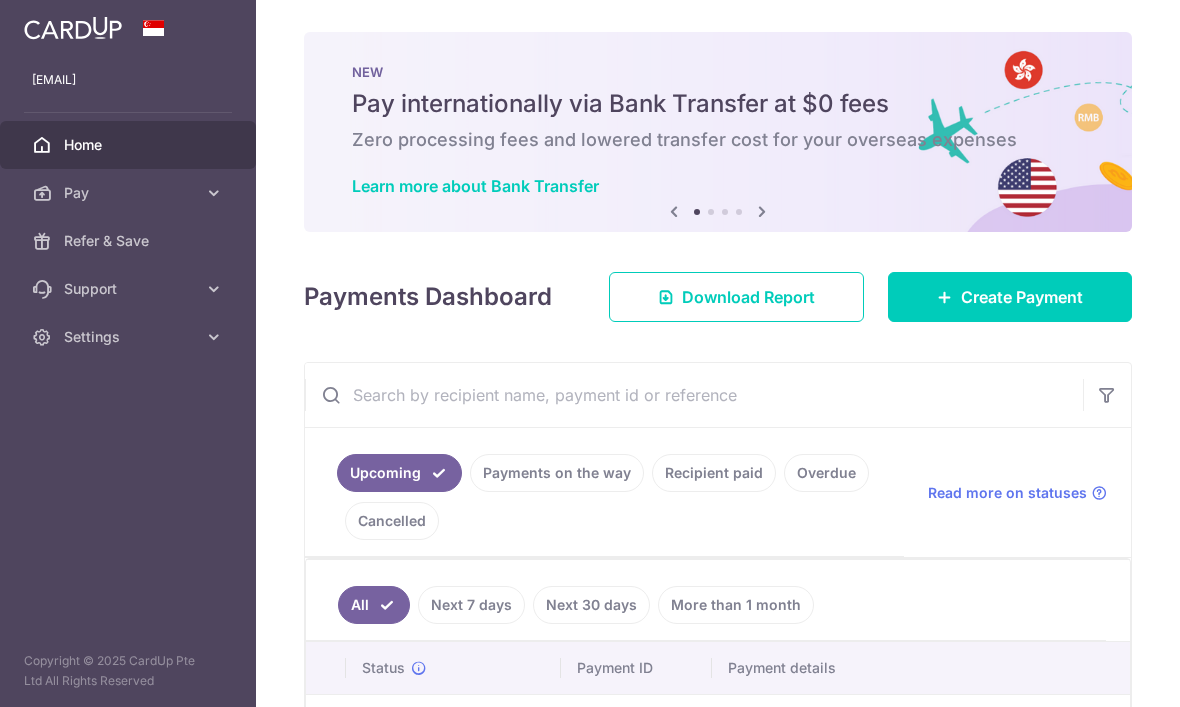 scroll, scrollTop: 0, scrollLeft: 0, axis: both 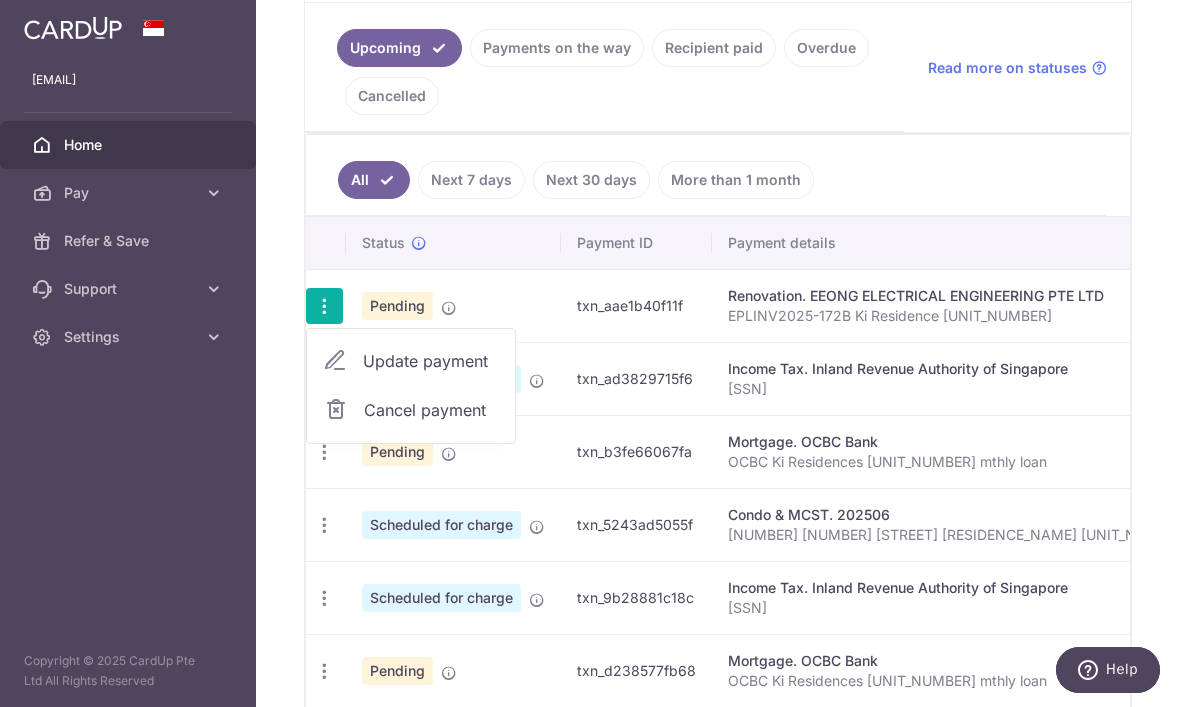 click on "Update payment" at bounding box center (431, 361) 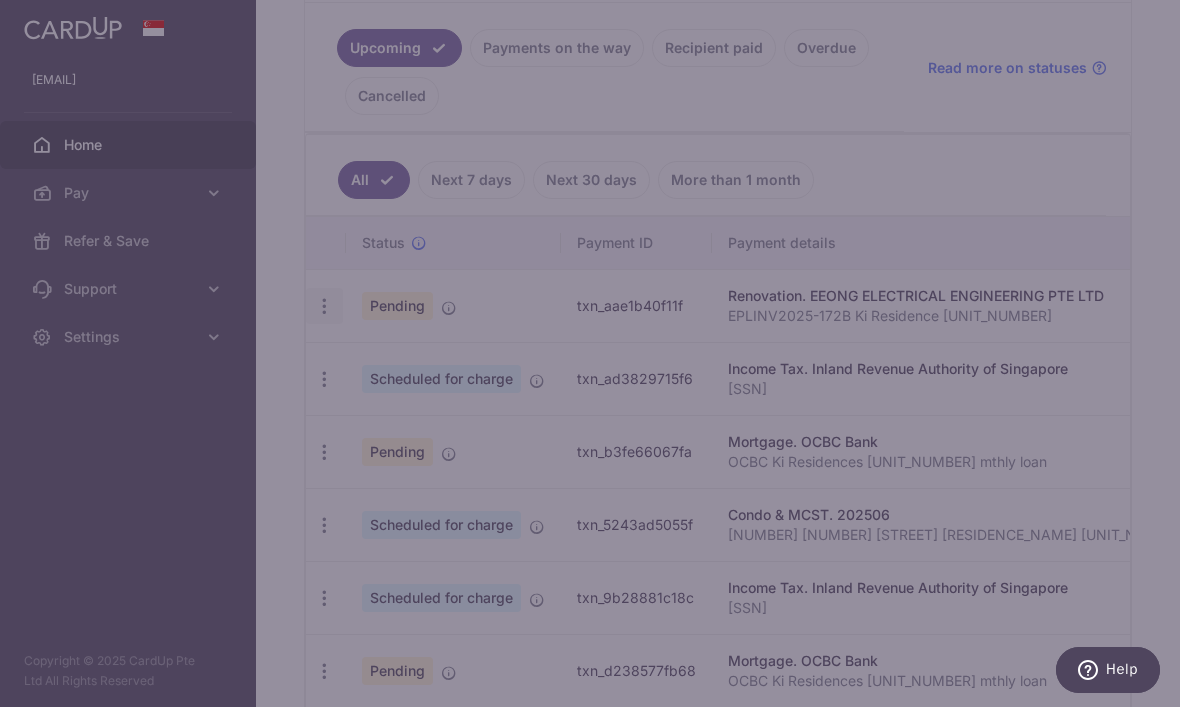 scroll, scrollTop: 0, scrollLeft: 0, axis: both 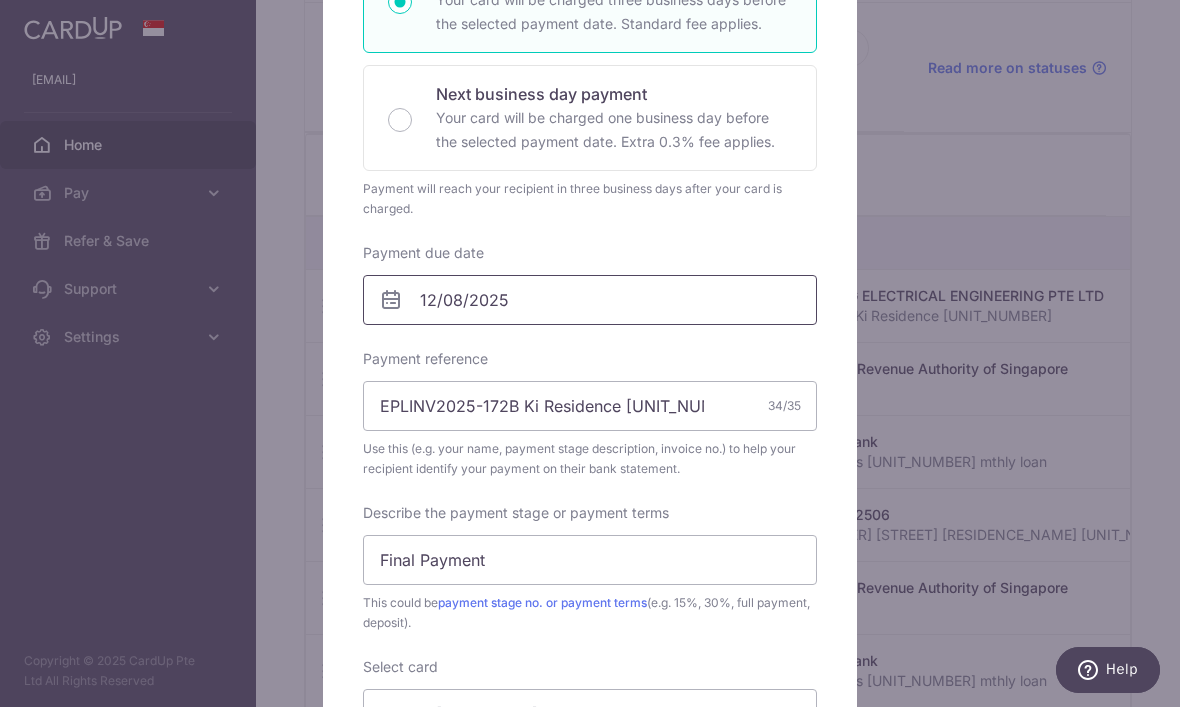 click on "12/08/2025" at bounding box center [590, 300] 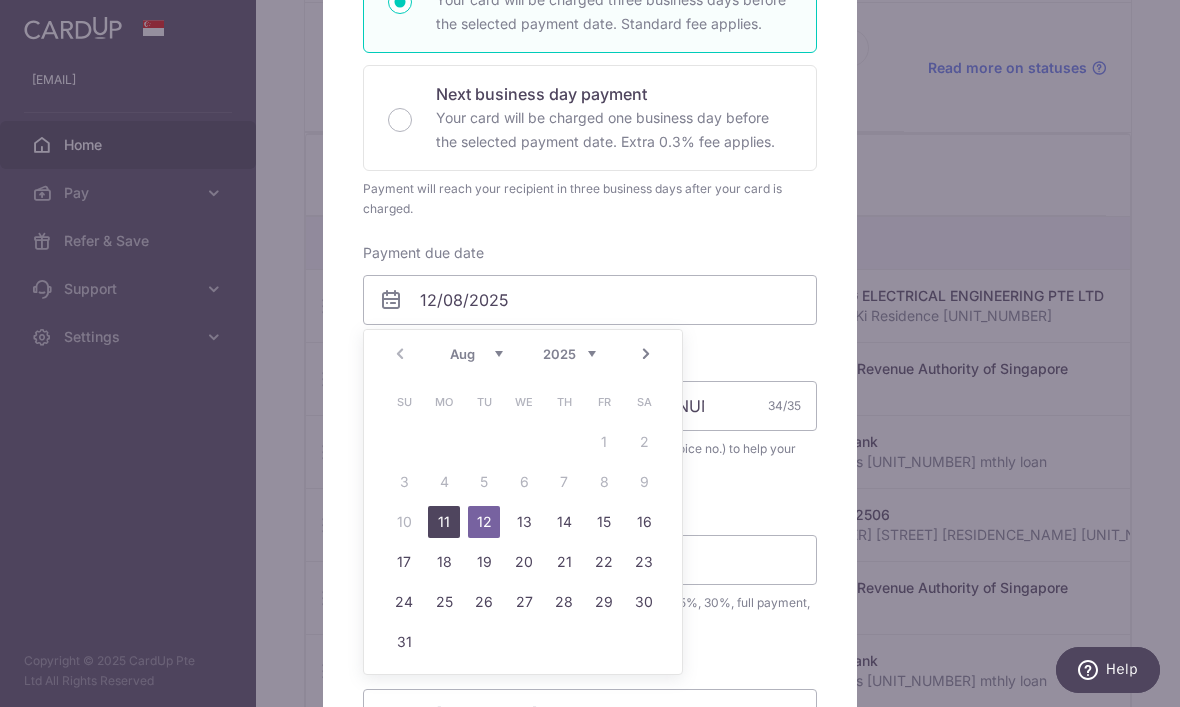 click on "11" at bounding box center [444, 522] 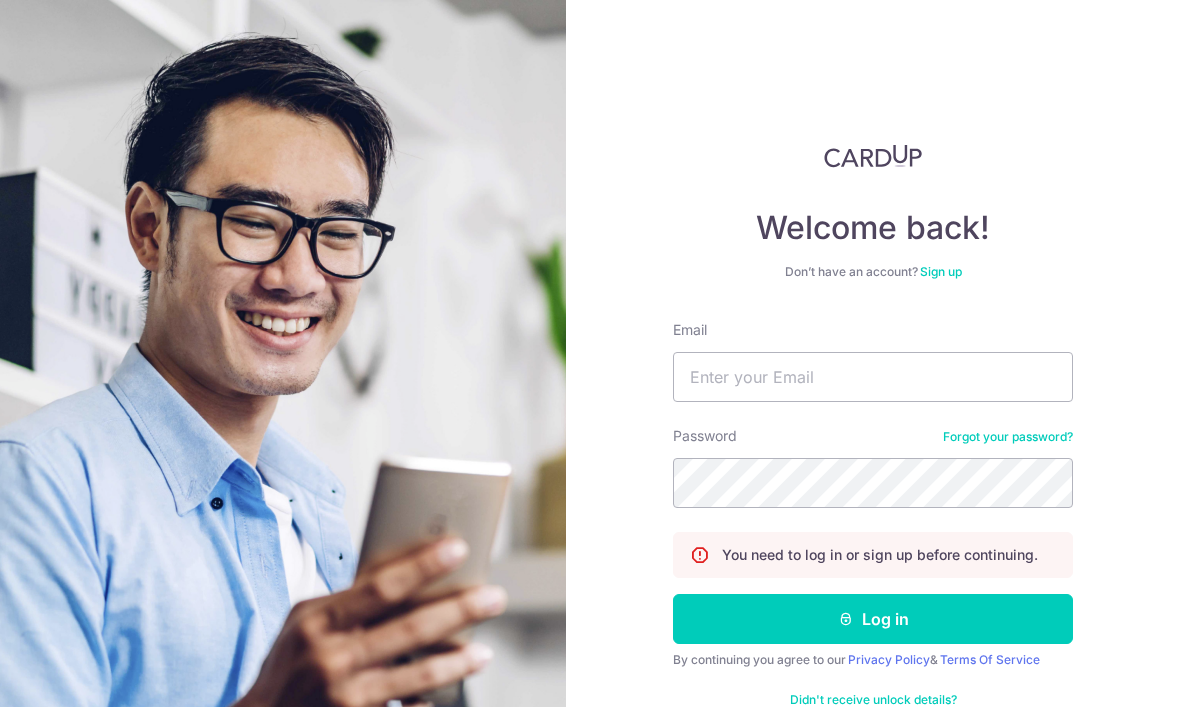 scroll, scrollTop: 0, scrollLeft: 0, axis: both 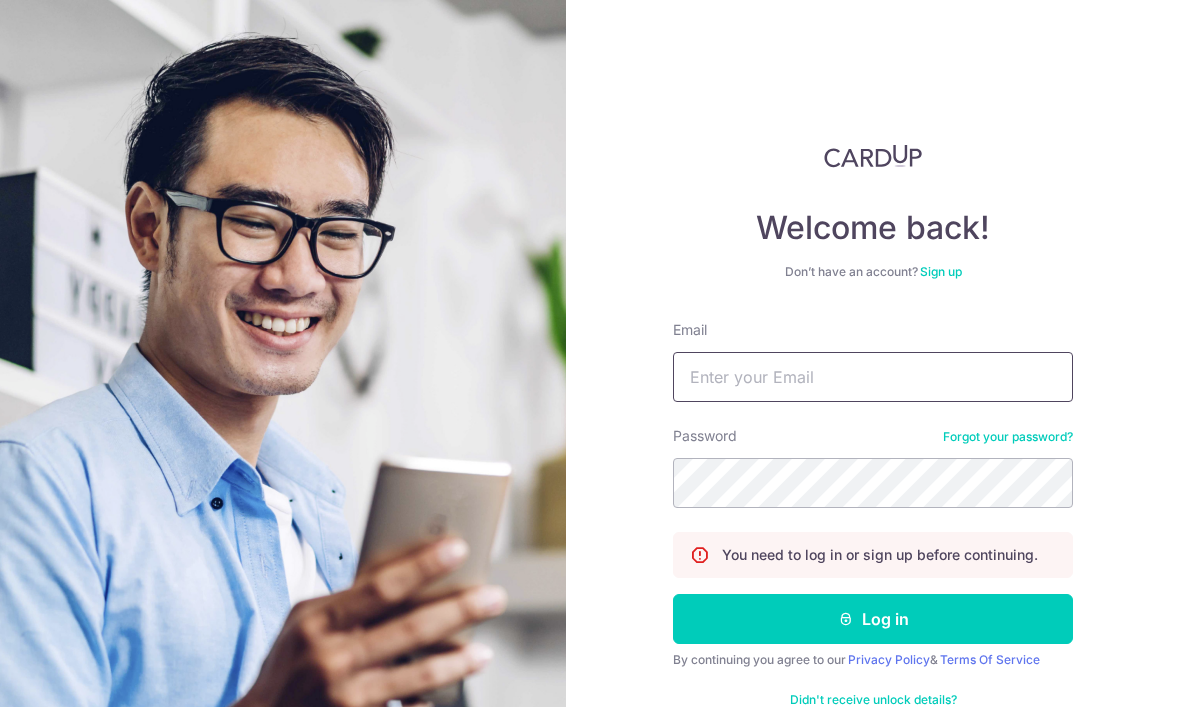 click on "Email" at bounding box center [873, 377] 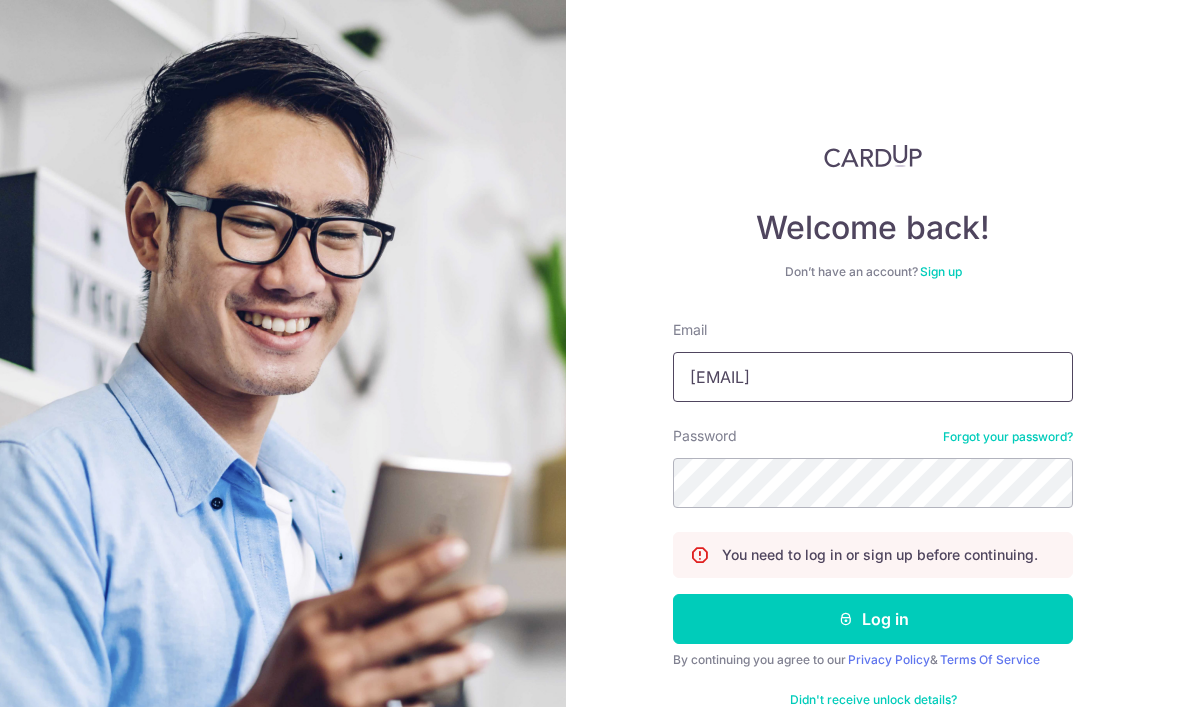 type on "Wilsonlimhl@gmail.com" 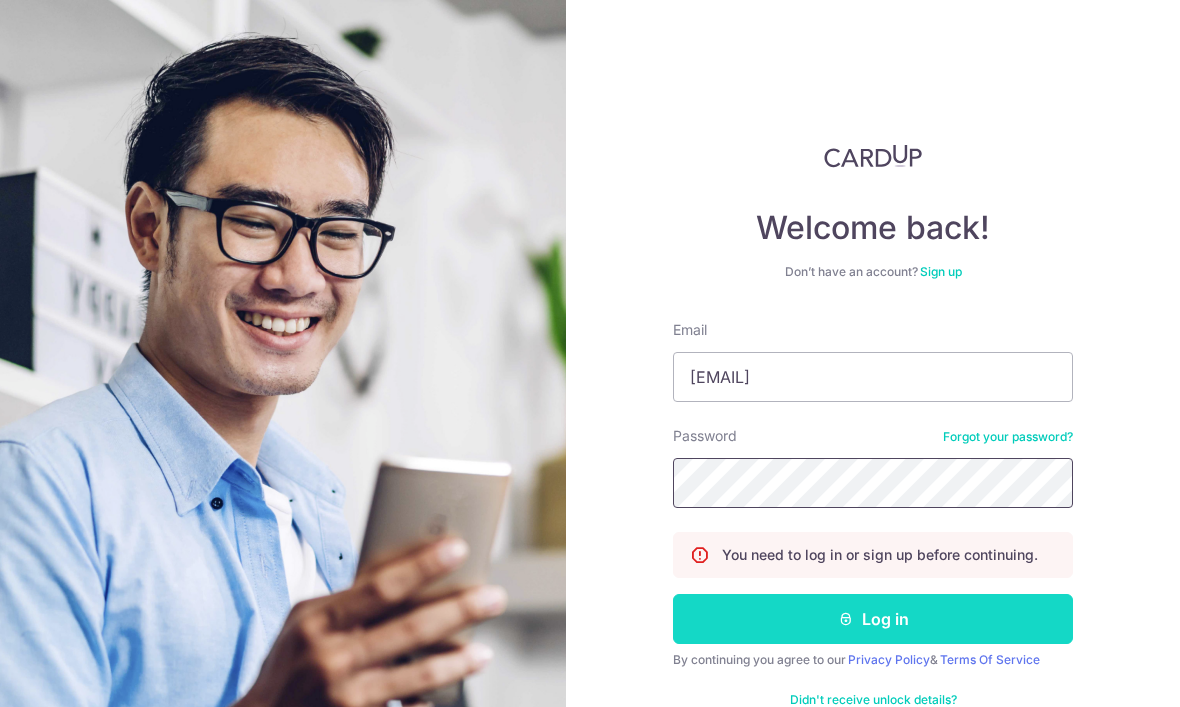 click on "Log in" at bounding box center [873, 619] 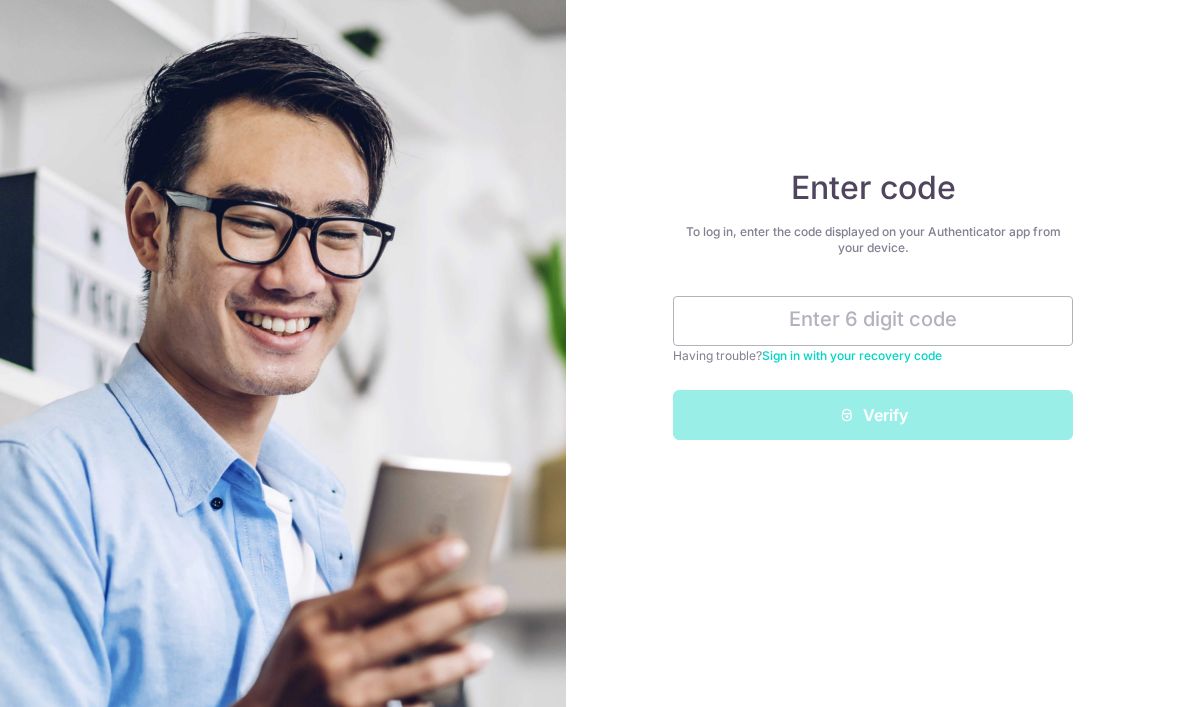 scroll, scrollTop: 0, scrollLeft: 0, axis: both 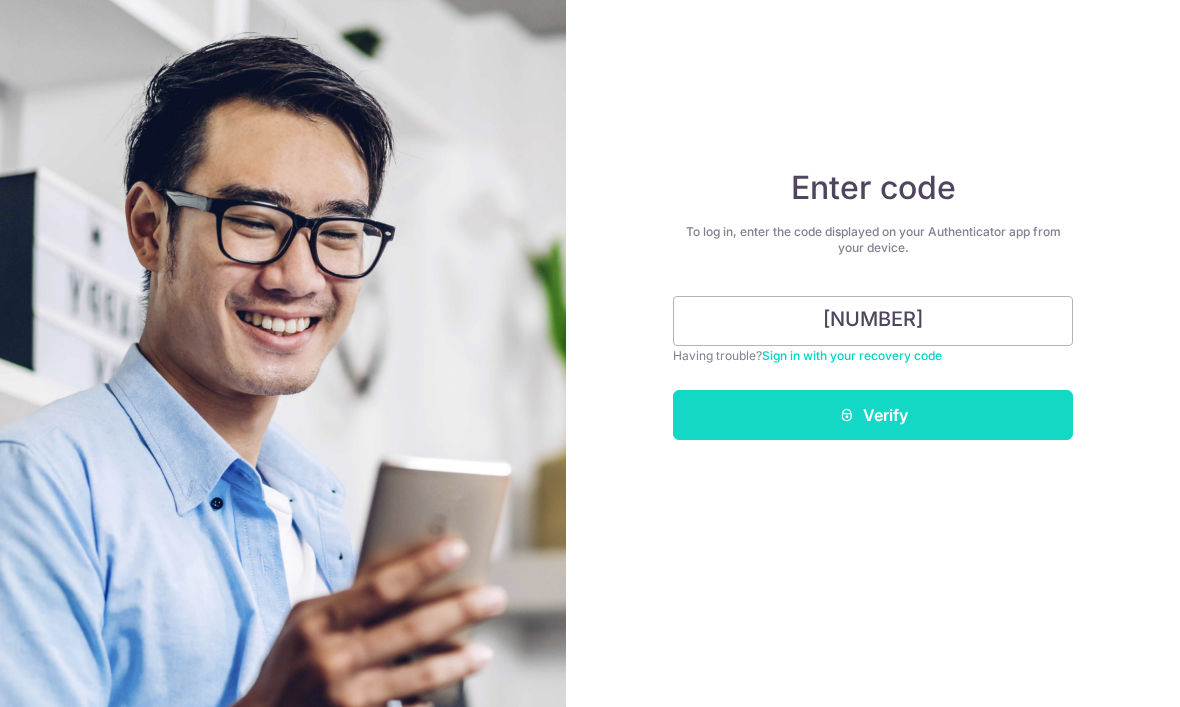 type on "548921" 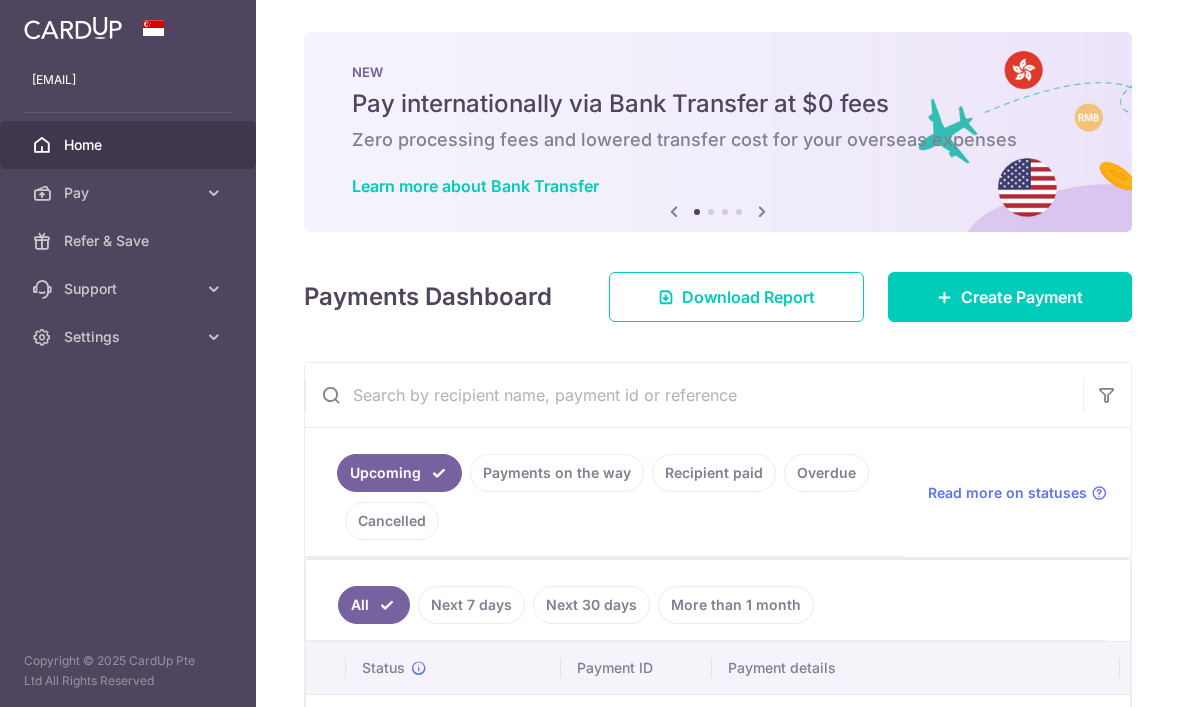 scroll, scrollTop: 0, scrollLeft: 0, axis: both 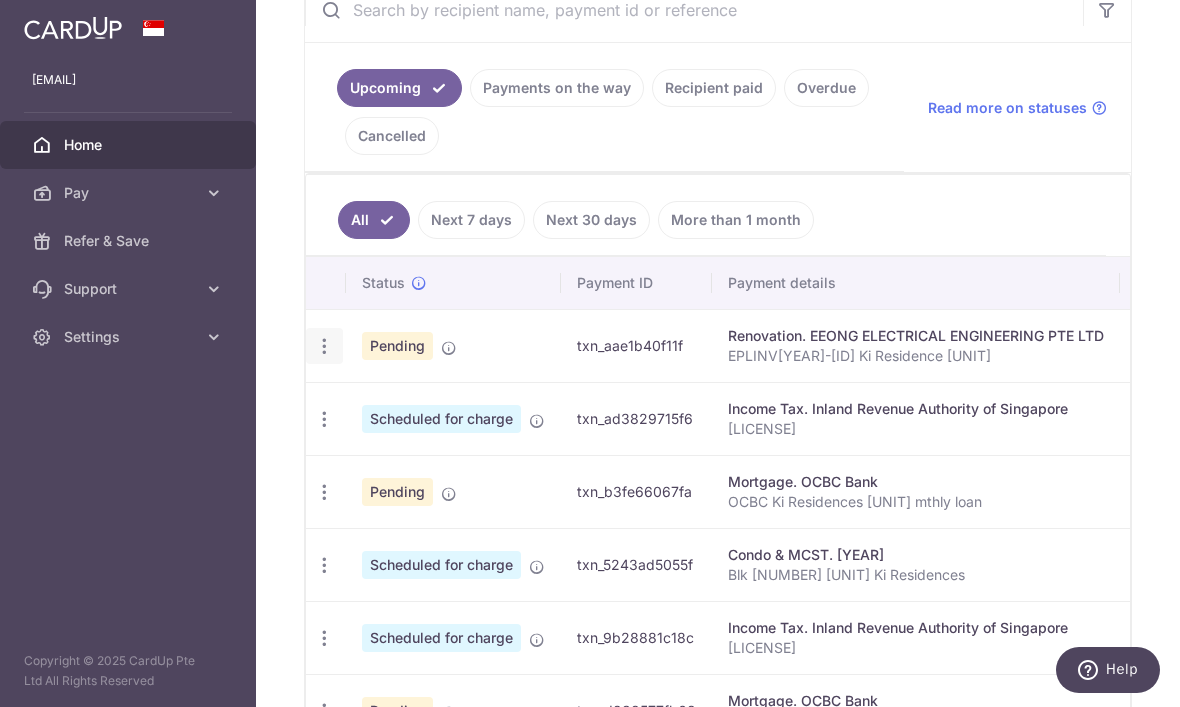 click at bounding box center [324, 346] 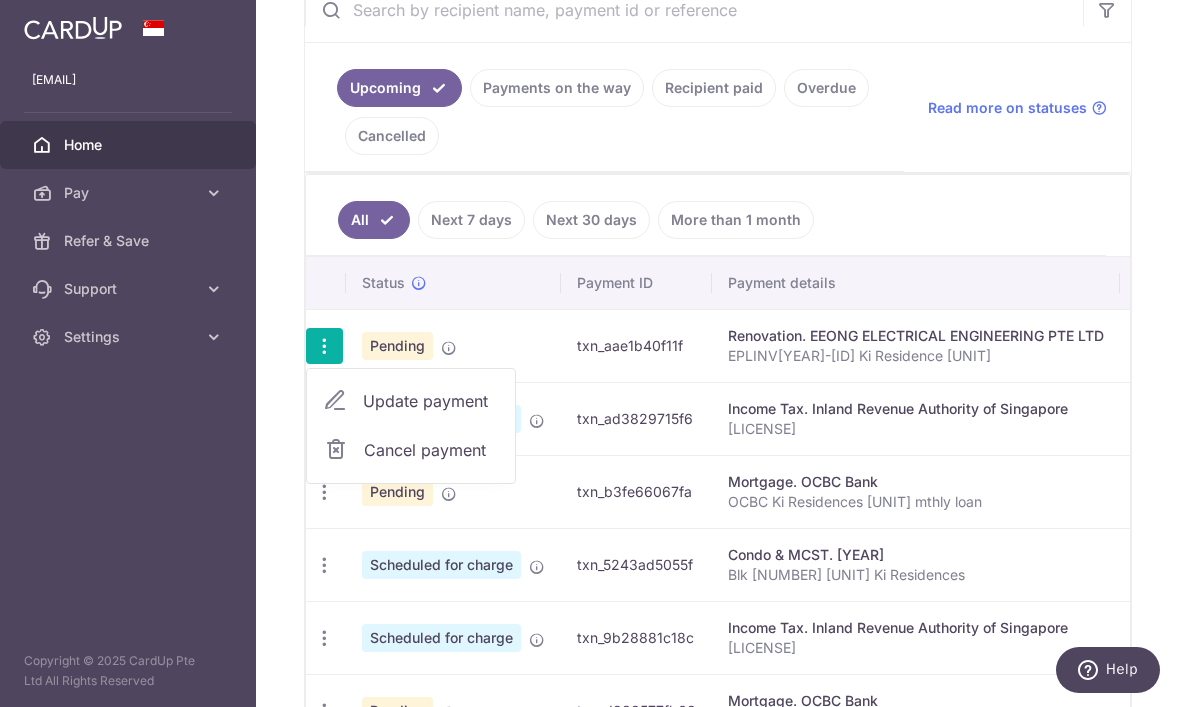 click at bounding box center (596, 357) 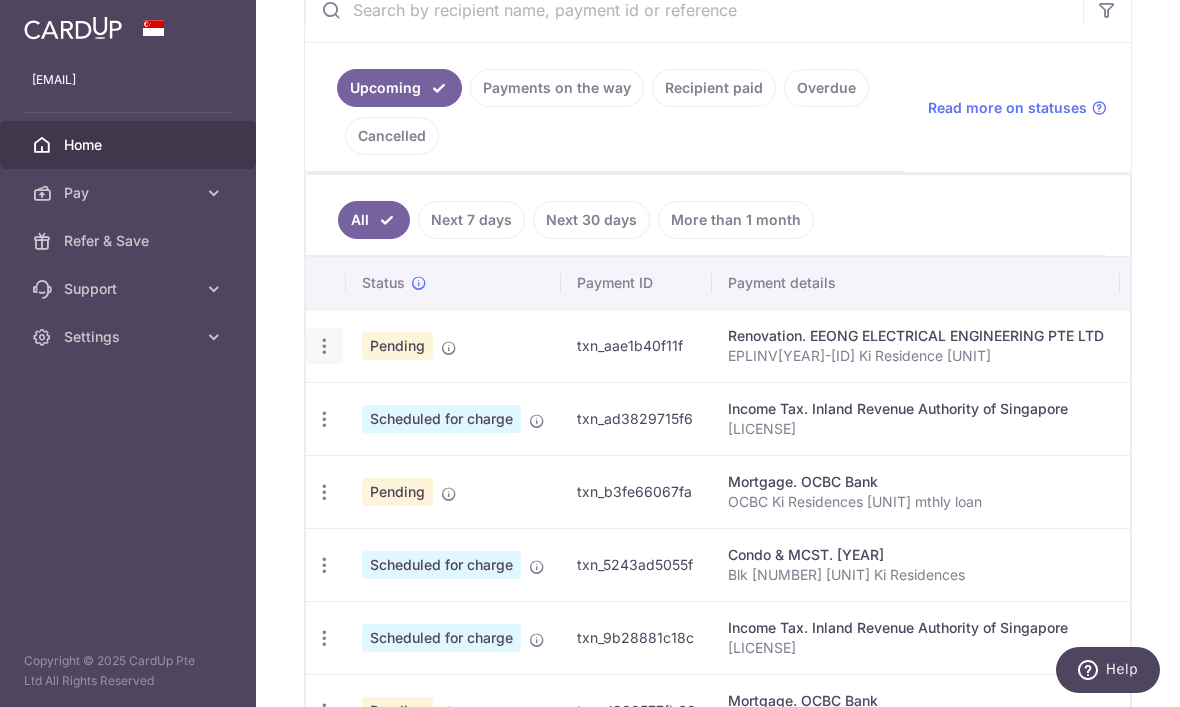 click at bounding box center [324, 346] 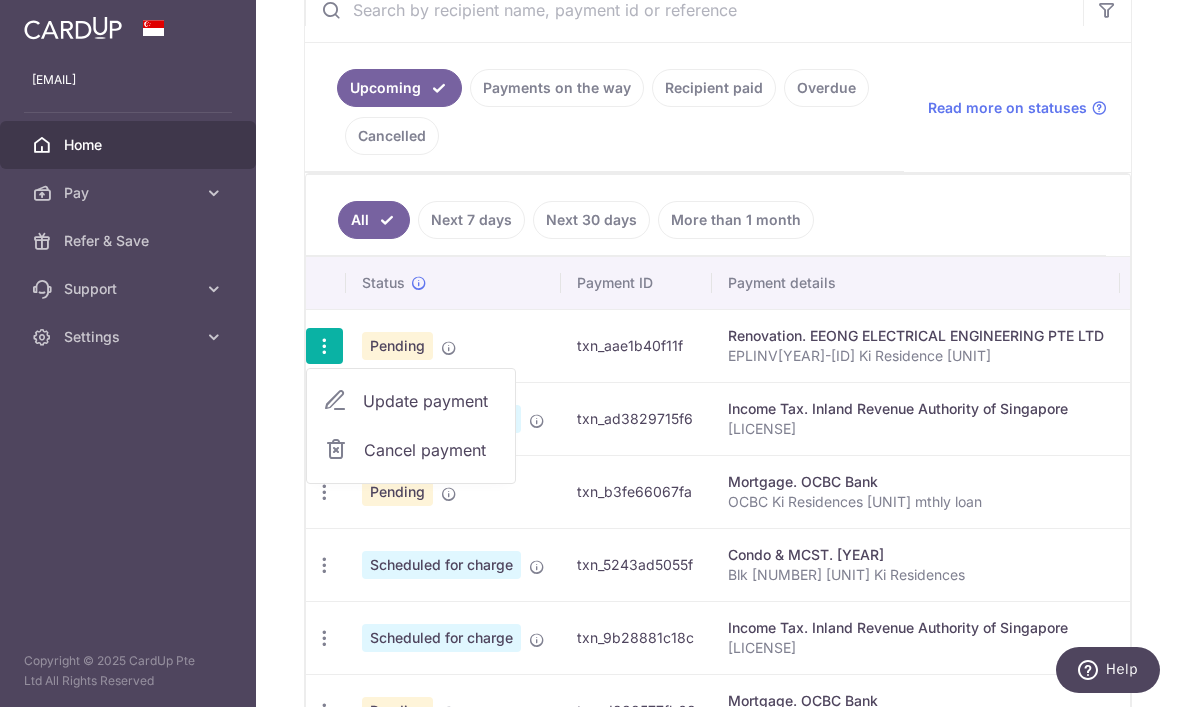click at bounding box center [335, 401] 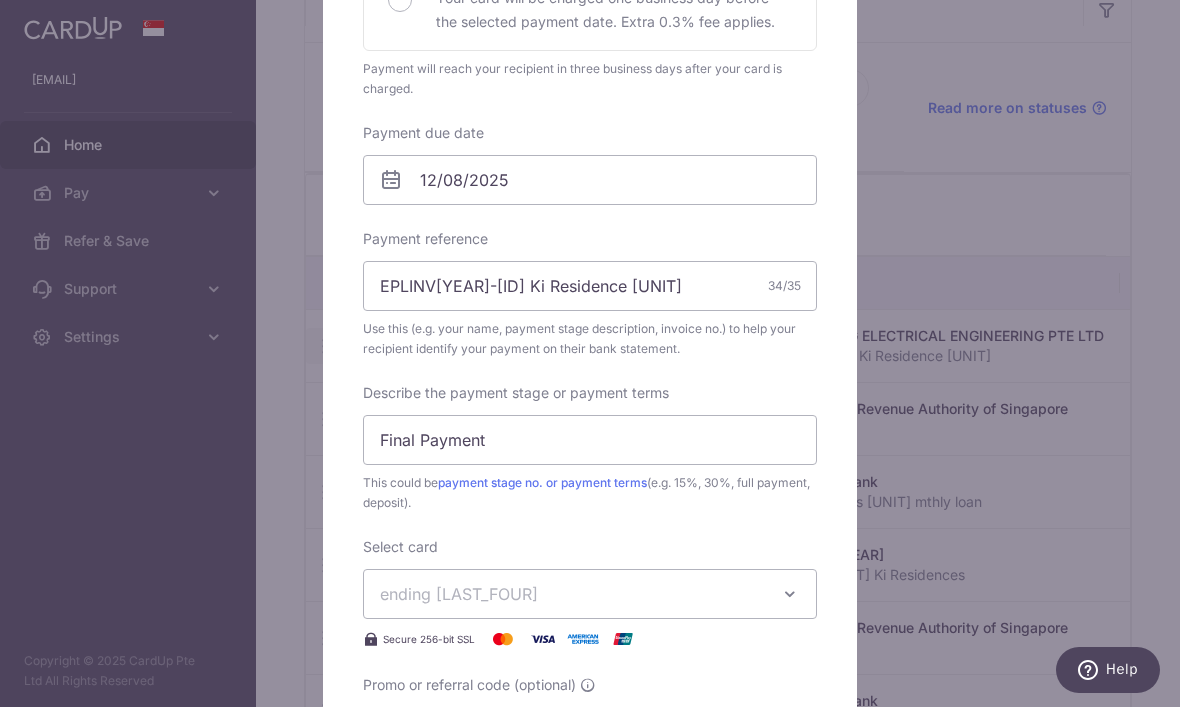 scroll, scrollTop: 538, scrollLeft: 0, axis: vertical 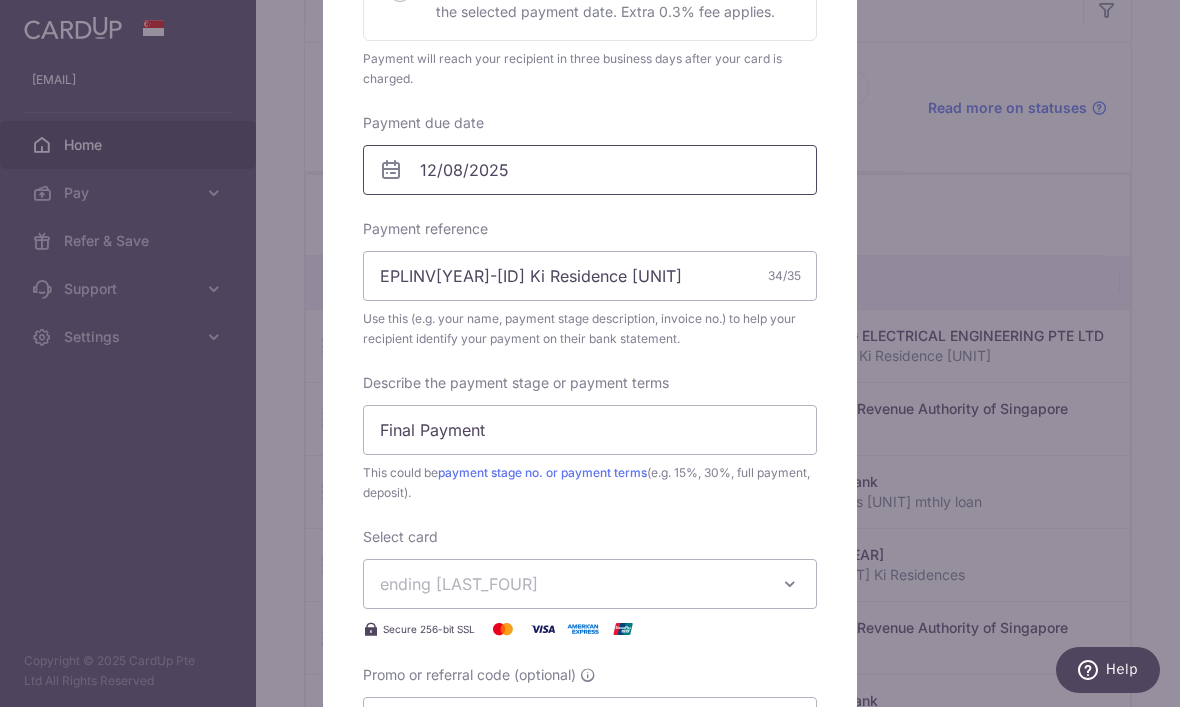 click on "12/08/2025" at bounding box center [590, 170] 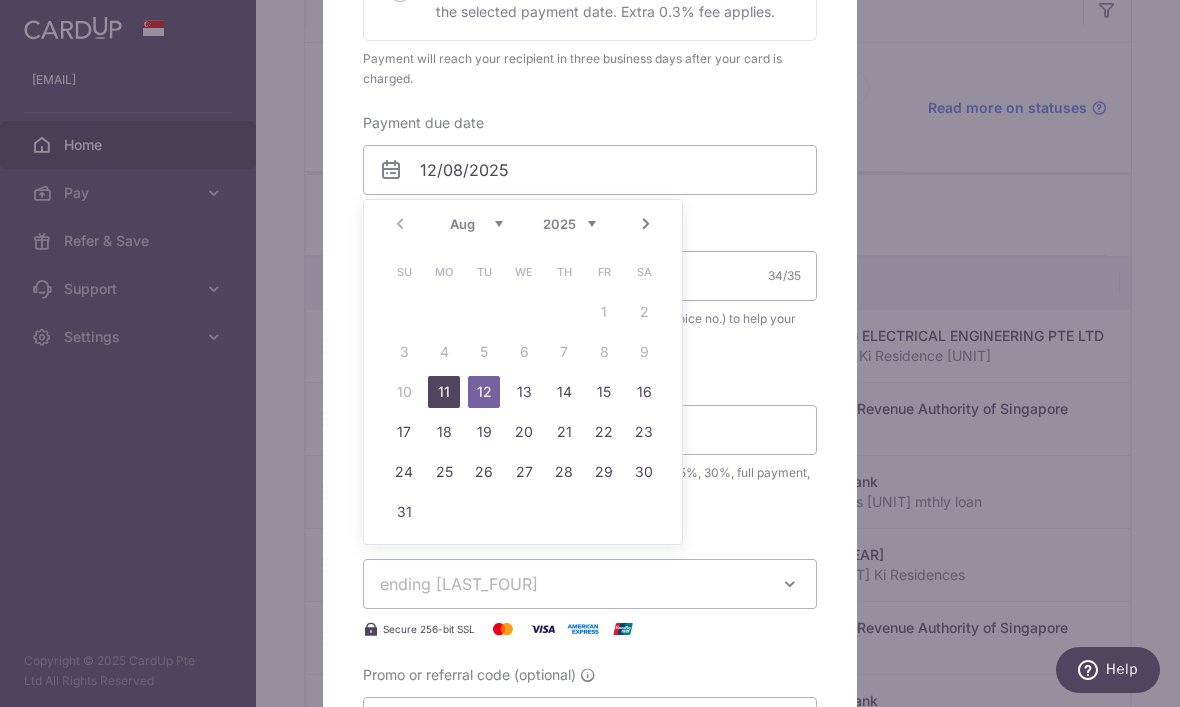 click on "11" at bounding box center (444, 392) 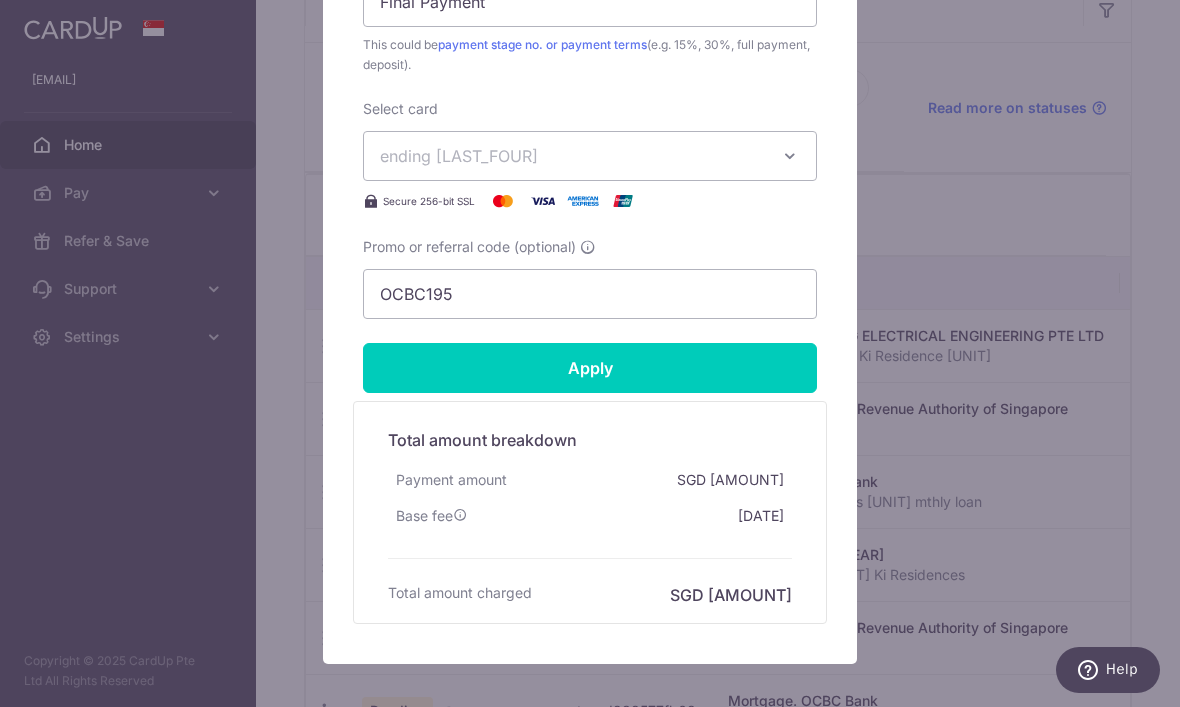 scroll, scrollTop: 993, scrollLeft: 0, axis: vertical 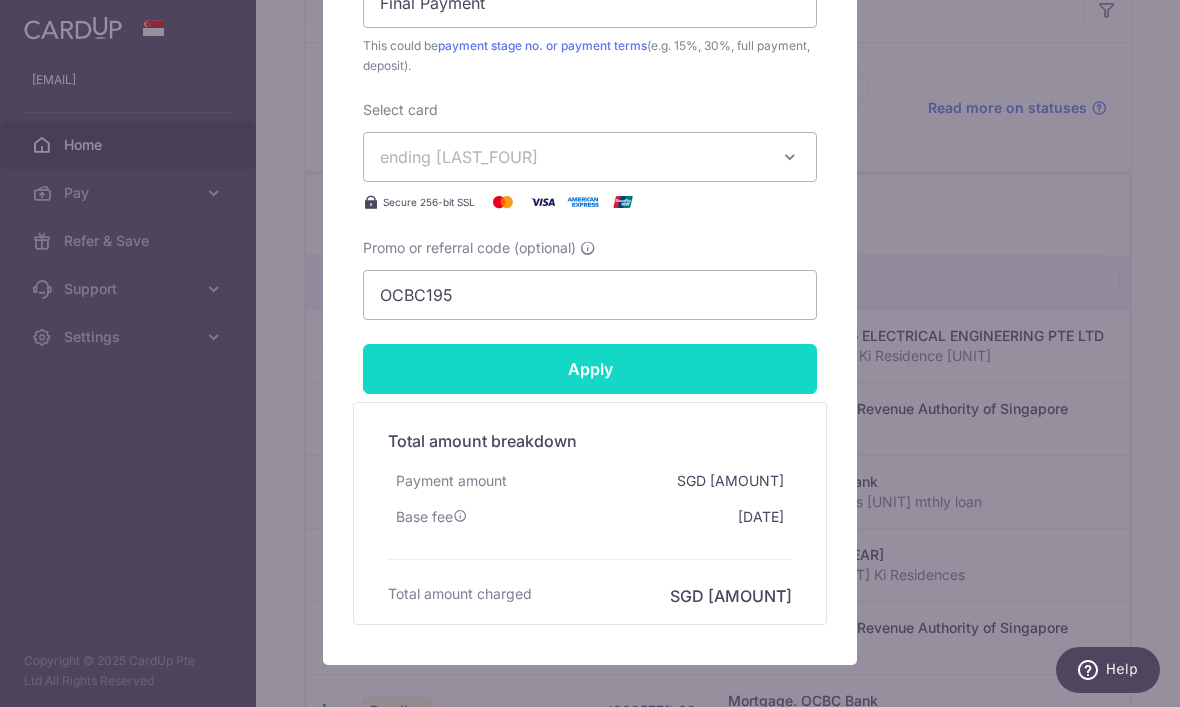 click on "Apply" at bounding box center [590, 369] 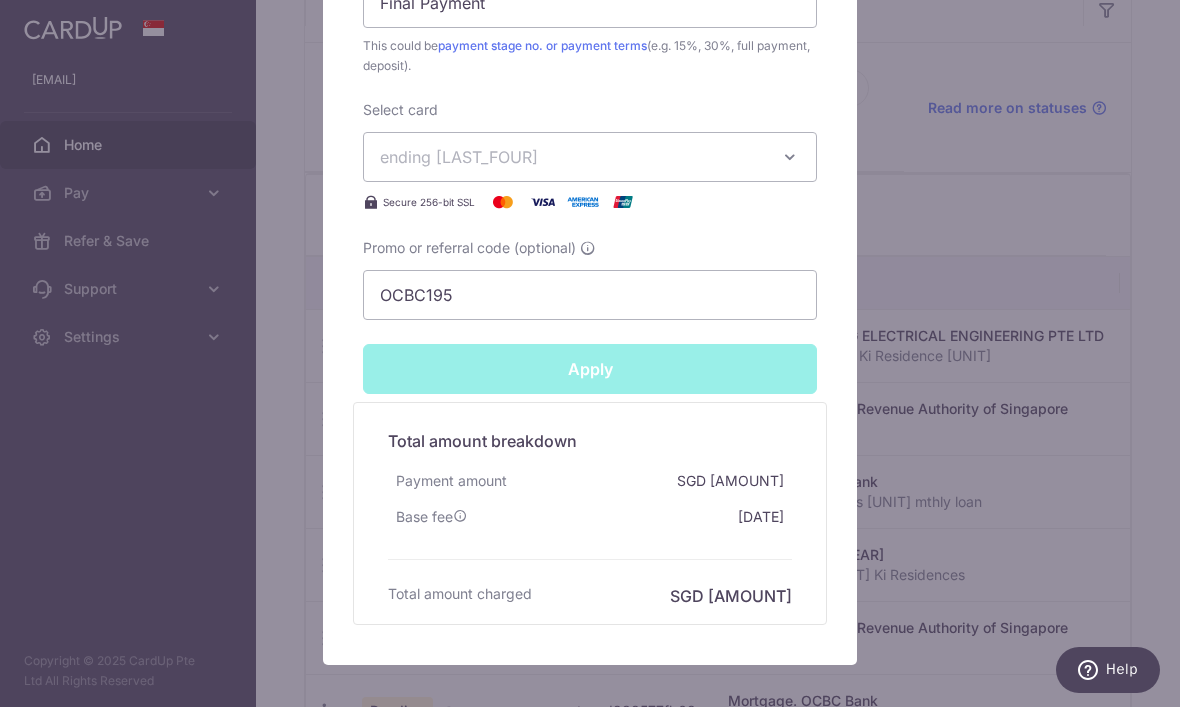 type on "Successfully Applied" 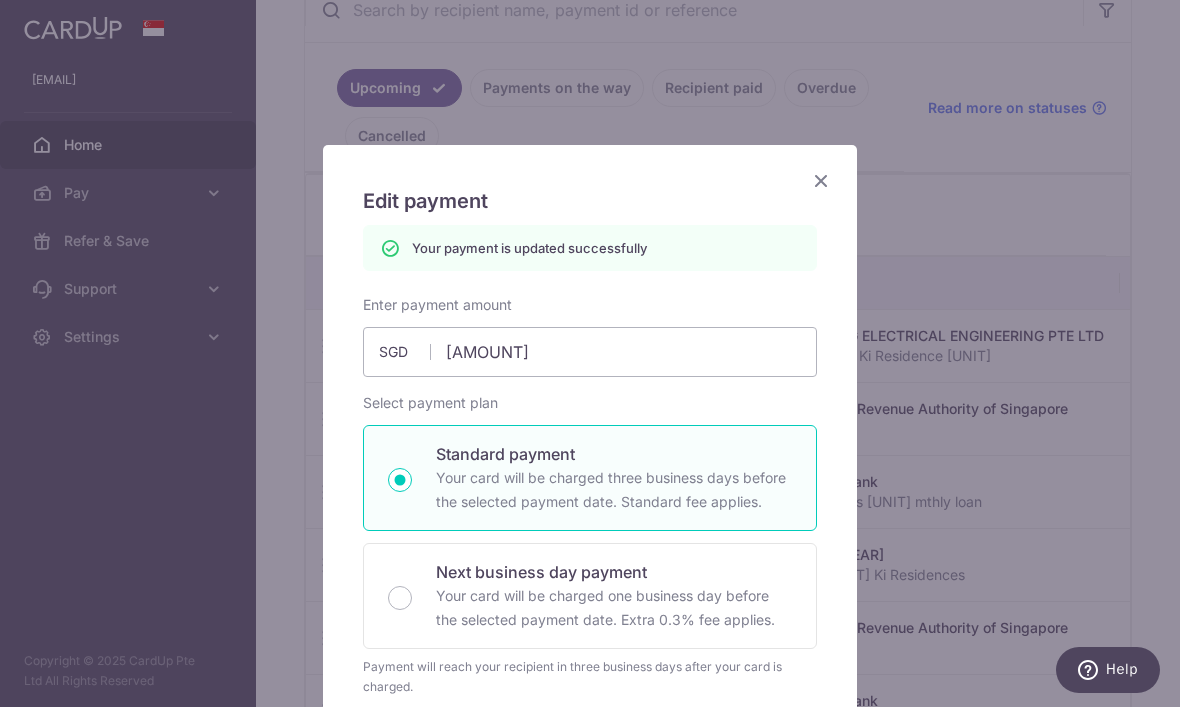 scroll, scrollTop: 0, scrollLeft: 0, axis: both 